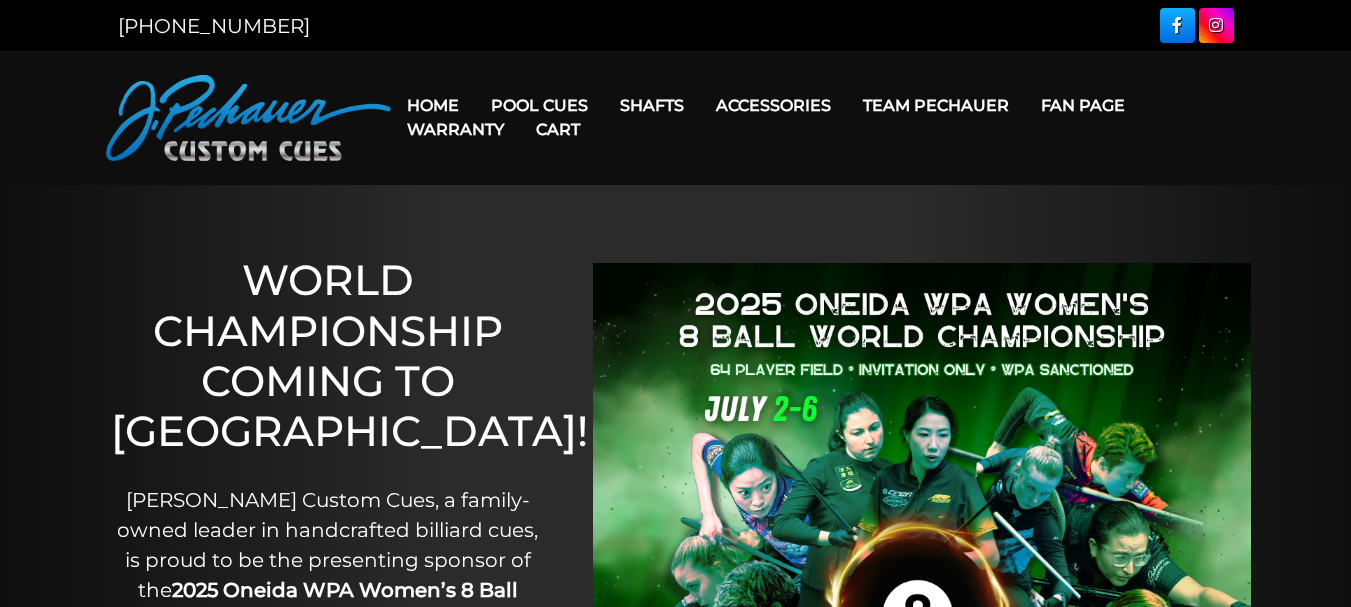 scroll, scrollTop: 0, scrollLeft: 0, axis: both 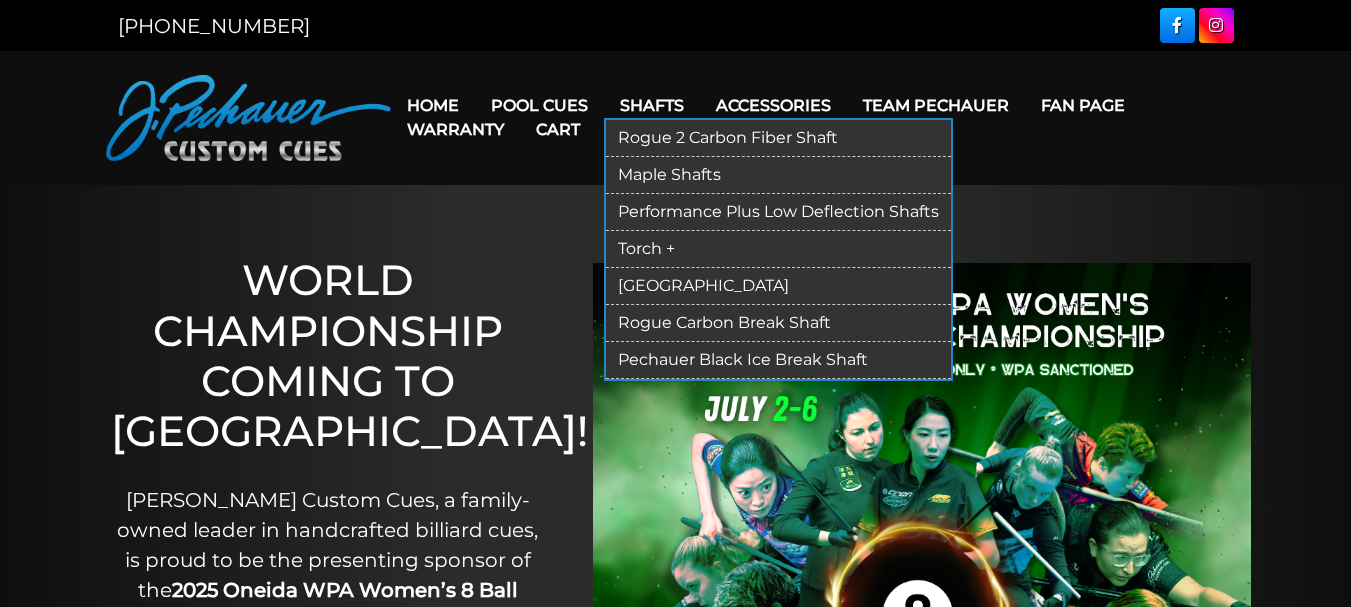 click on "Torch +" at bounding box center (778, 249) 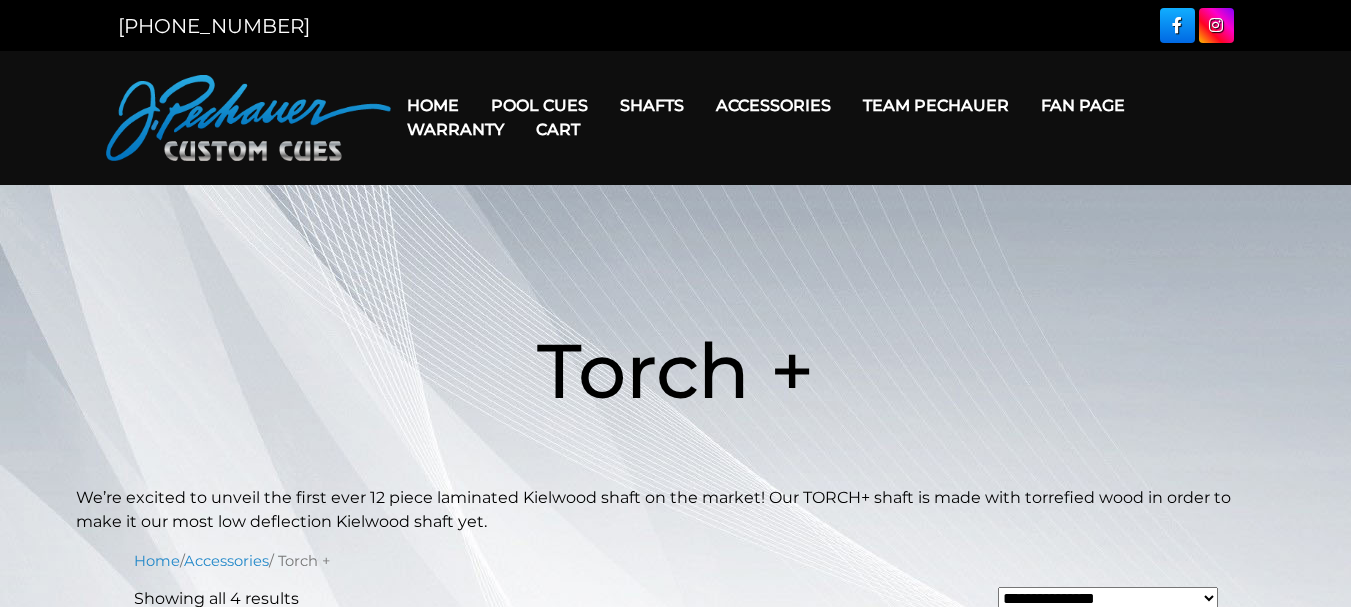 scroll, scrollTop: 0, scrollLeft: 0, axis: both 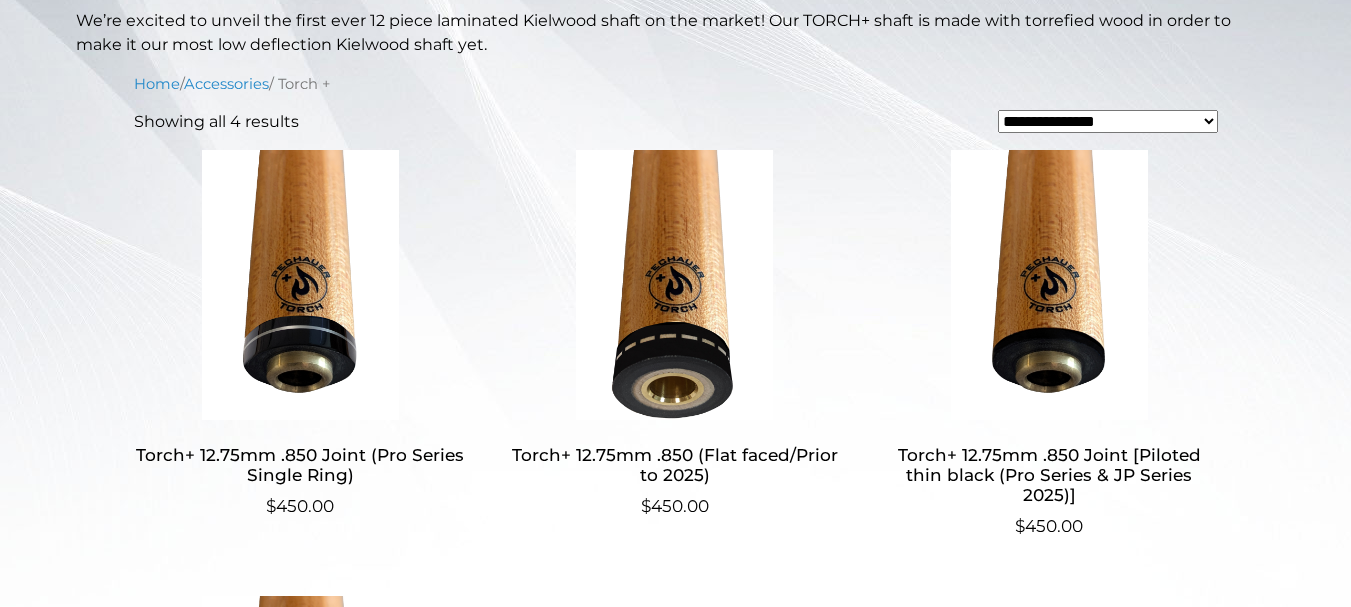 drag, startPoint x: 1365, startPoint y: 55, endPoint x: 1364, endPoint y: 188, distance: 133.00375 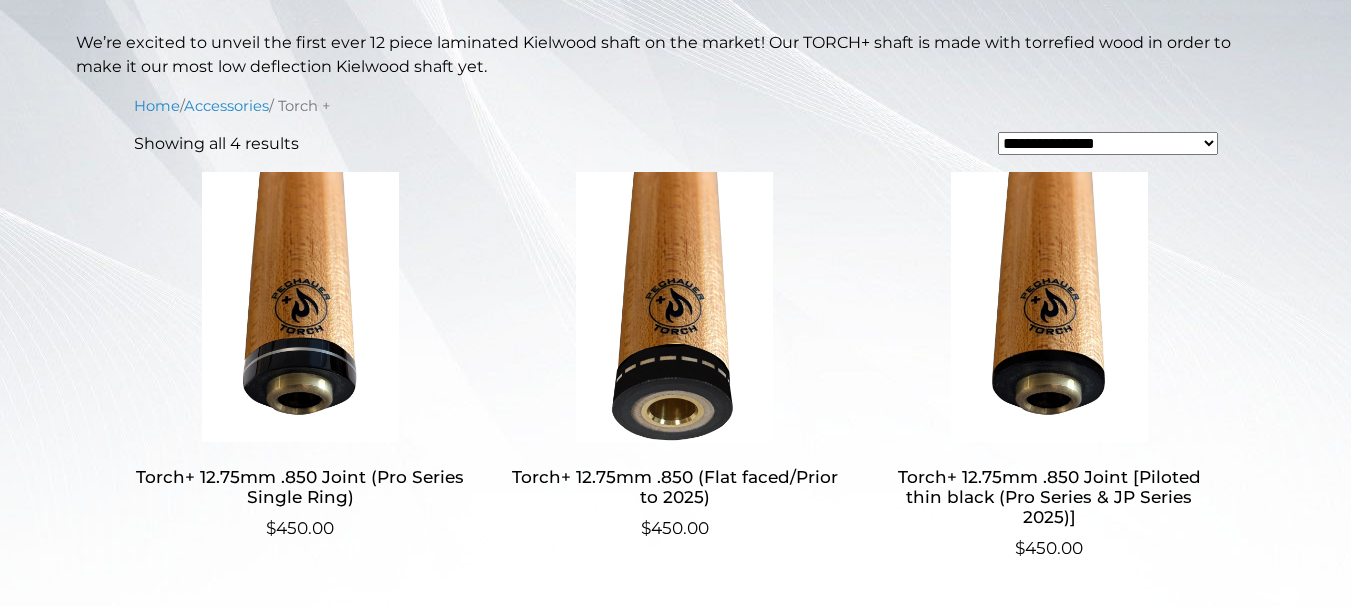 scroll, scrollTop: 448, scrollLeft: 0, axis: vertical 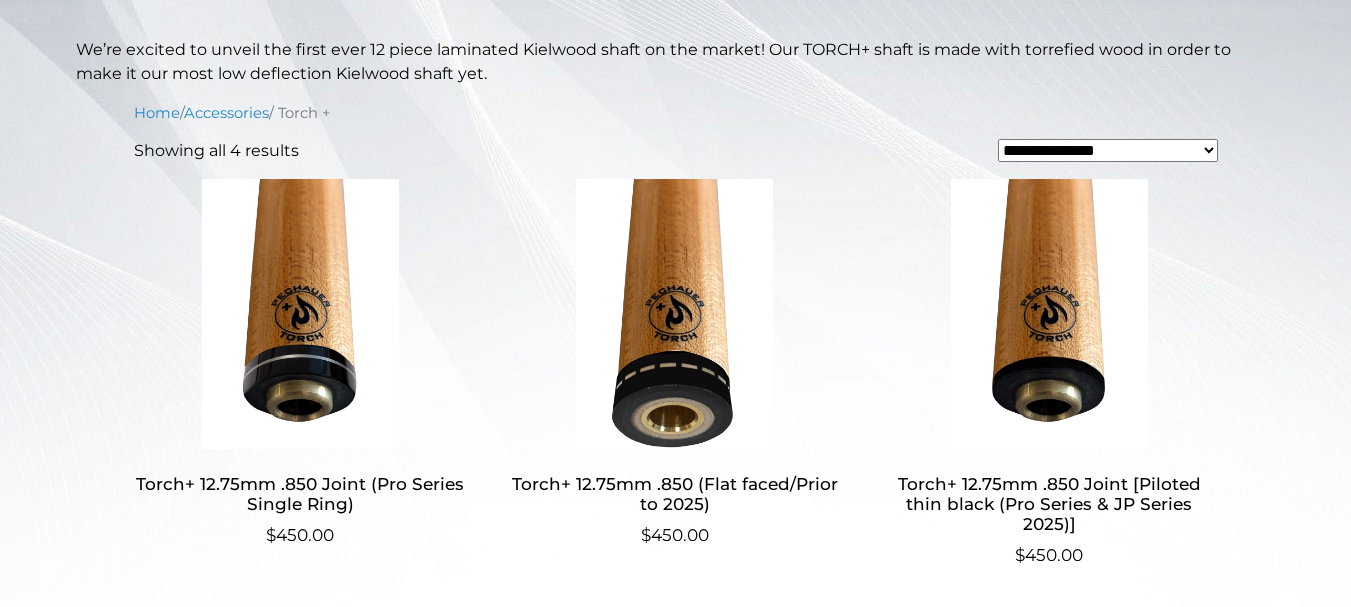 click at bounding box center [1049, 314] 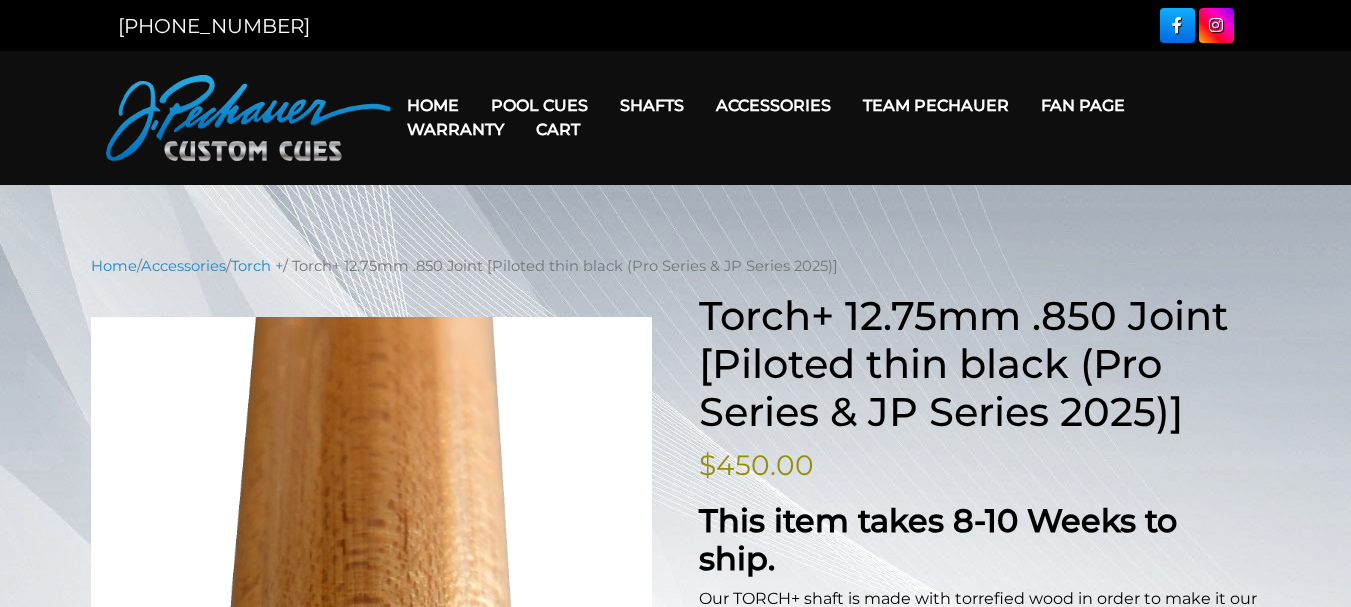 scroll, scrollTop: 0, scrollLeft: 0, axis: both 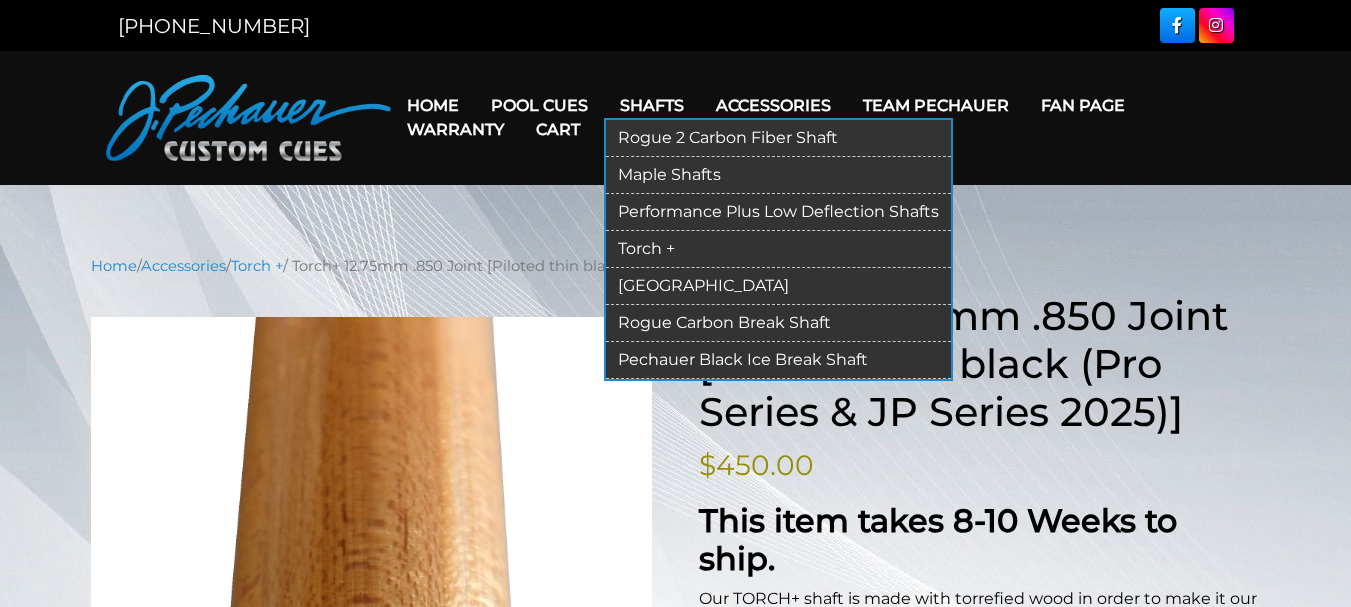 click on "Performance Plus Low Deflection Shafts" at bounding box center (778, 212) 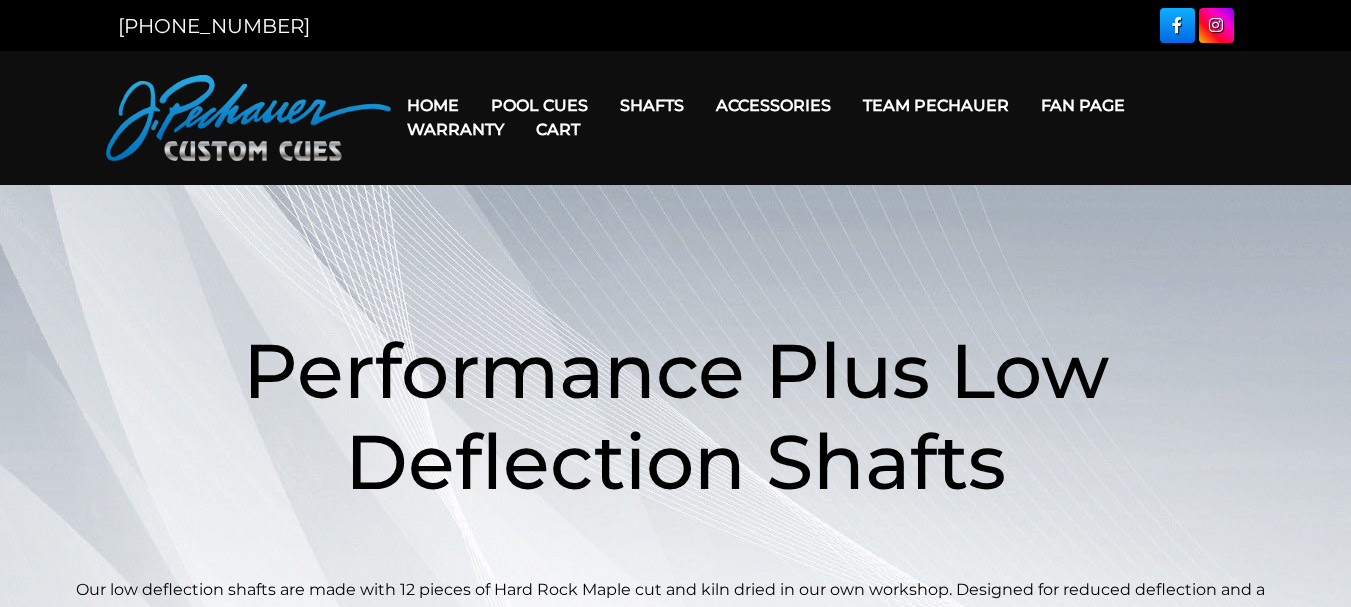 scroll, scrollTop: 0, scrollLeft: 0, axis: both 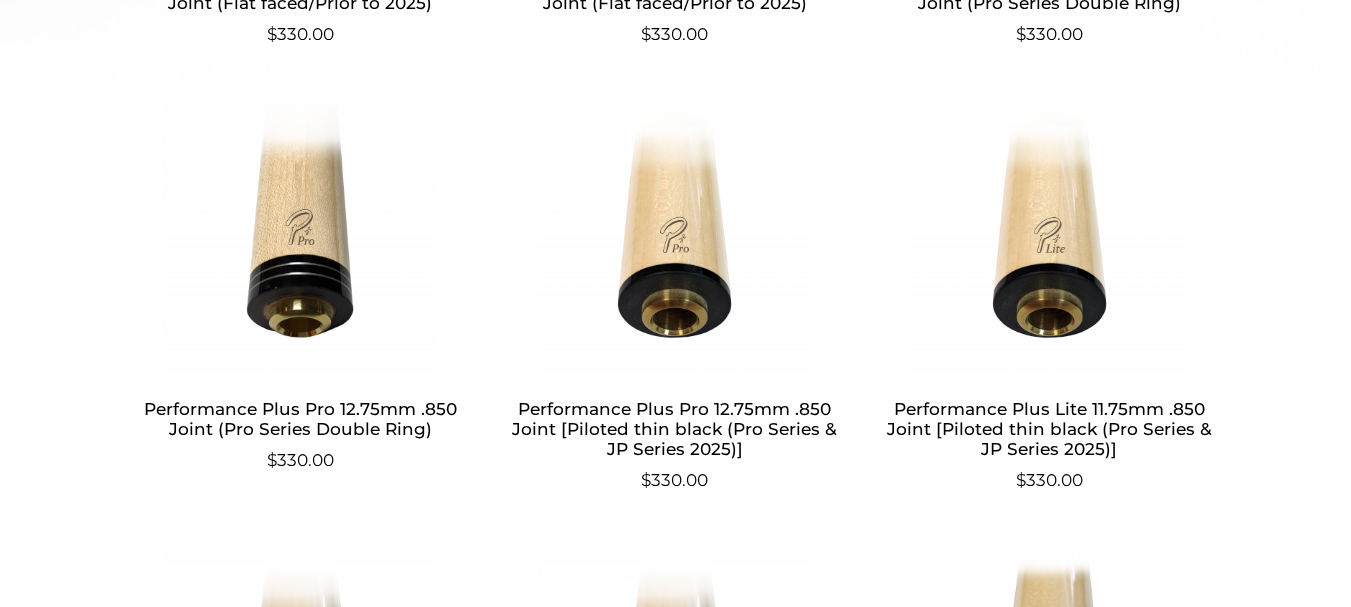 click at bounding box center (1049, 239) 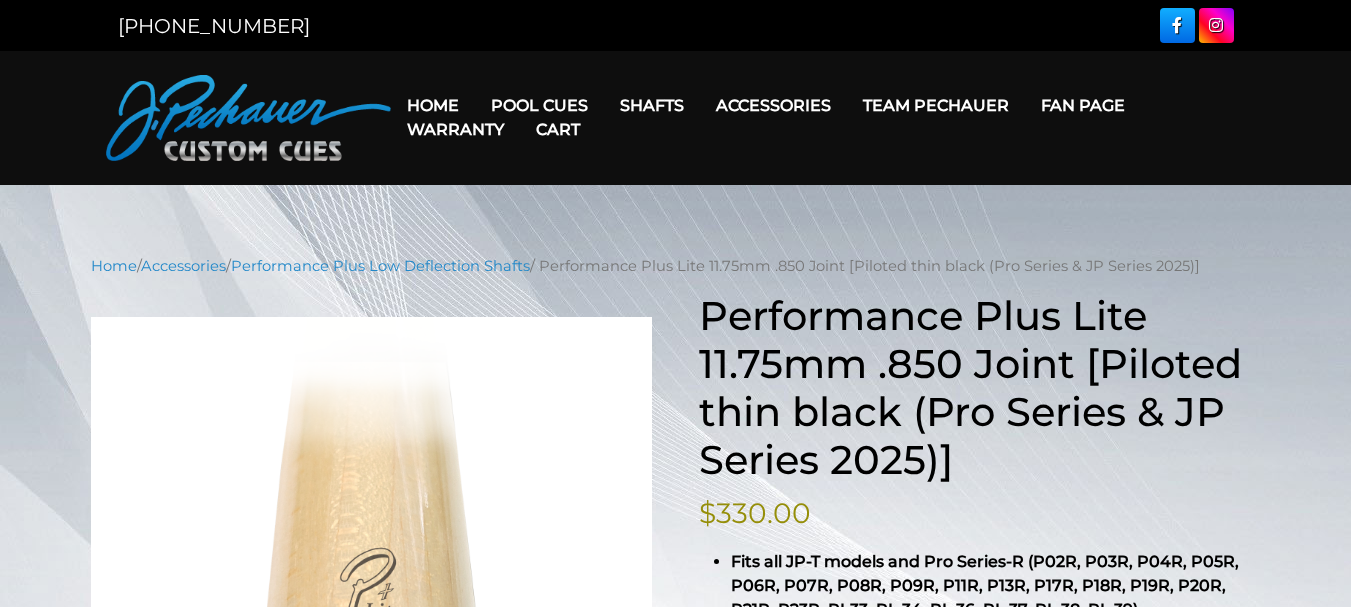 scroll, scrollTop: 0, scrollLeft: 0, axis: both 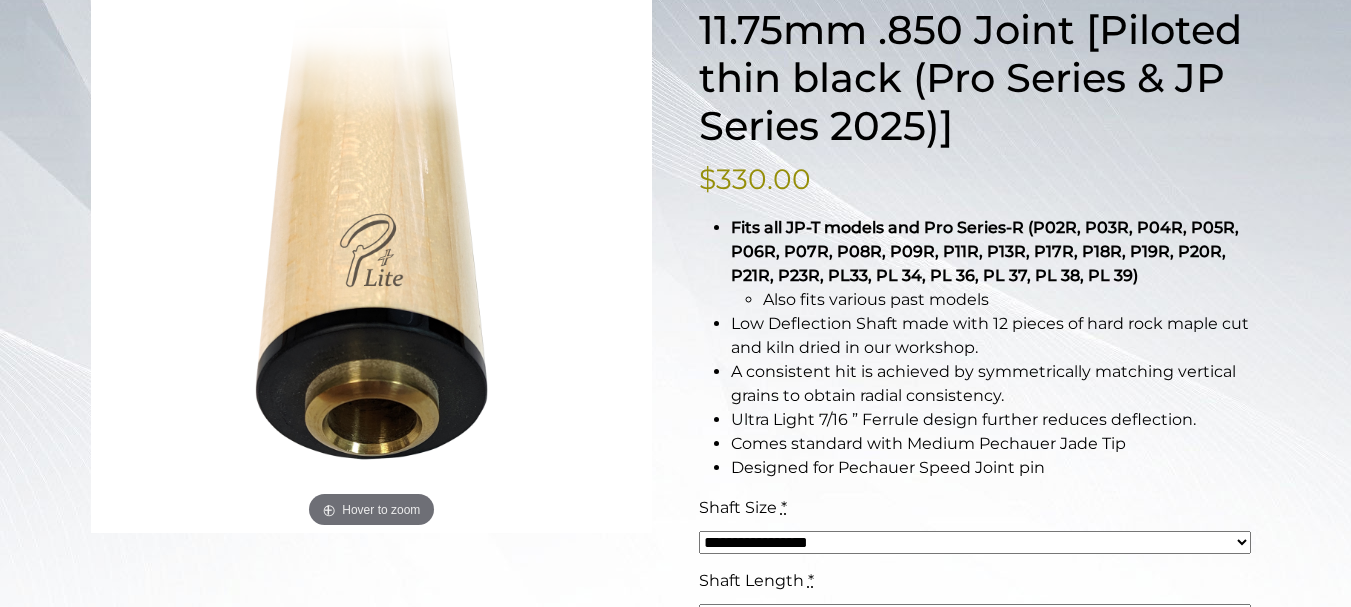 drag, startPoint x: 1365, startPoint y: 67, endPoint x: 1363, endPoint y: 155, distance: 88.02273 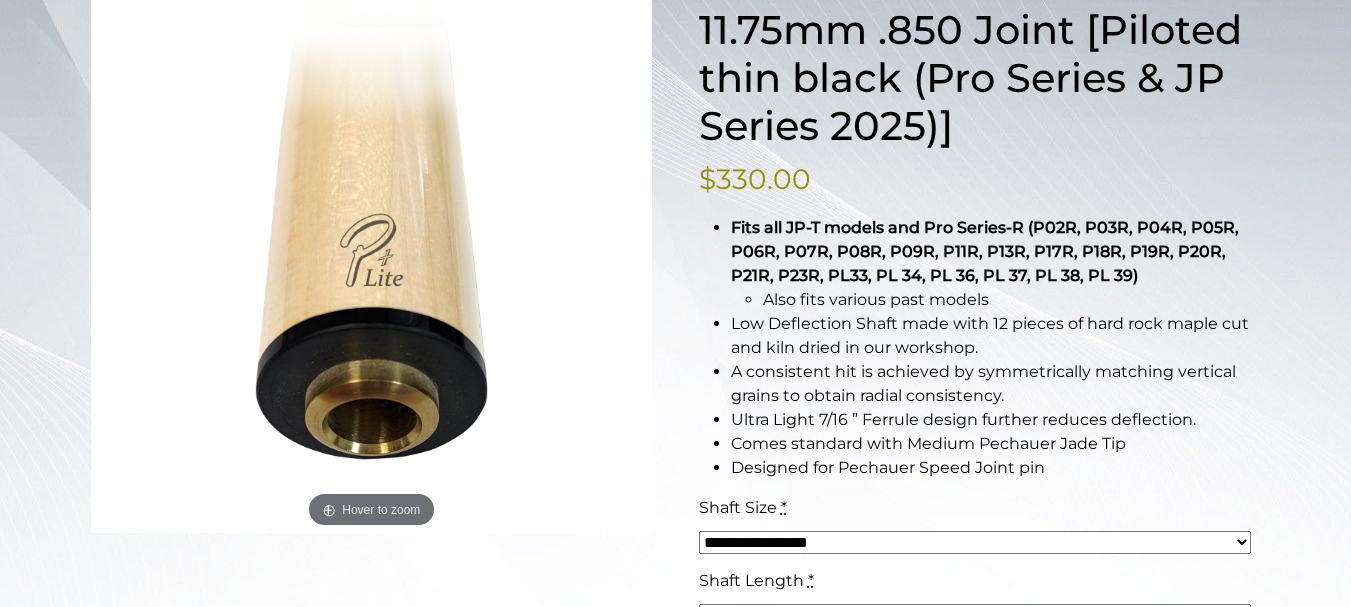 click on "We're updating our online ordering! Online ordering is currently under maintenance. For sales inquiries or questions, please email us at [EMAIL_ADDRESS][DOMAIN_NAME] or call us at [PHONE_NUMBER]. Thank you for your patience — we’ll be back soon!
[PHONE_NUMBER]
MENU
Home
Pool Cues
Cues for a Cause
JP Series (T) – NEW
Pro Series (R) – NEW
Champion Collection" at bounding box center (675, 727) 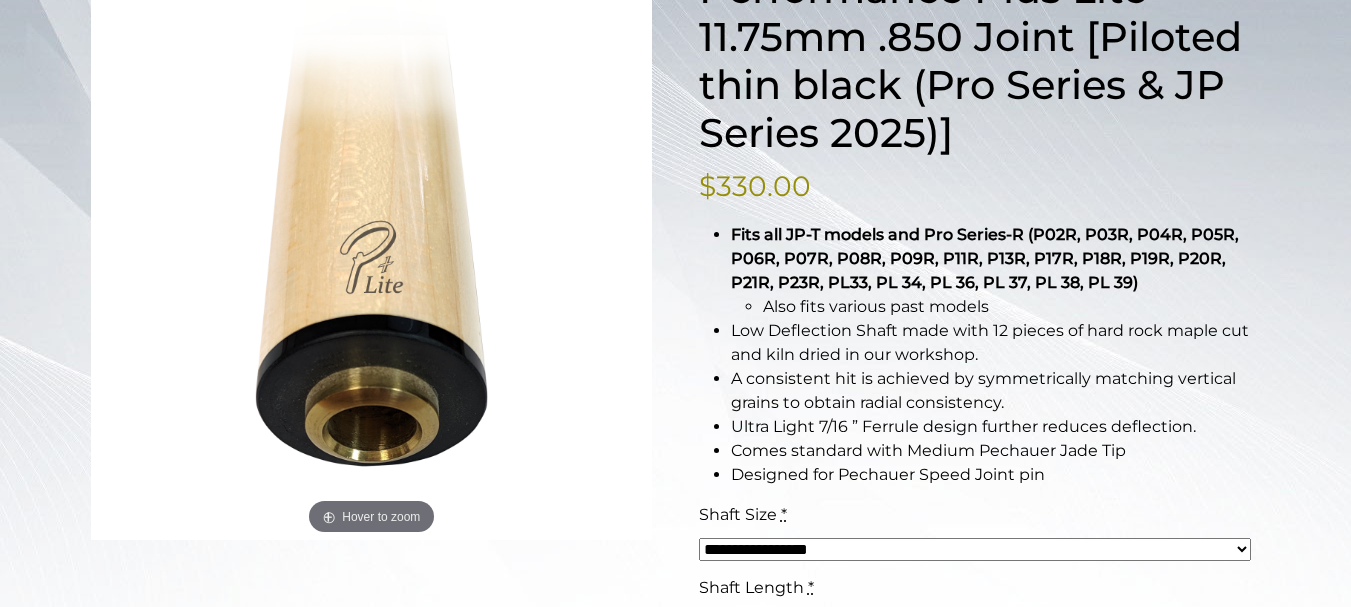 scroll, scrollTop: 0, scrollLeft: 0, axis: both 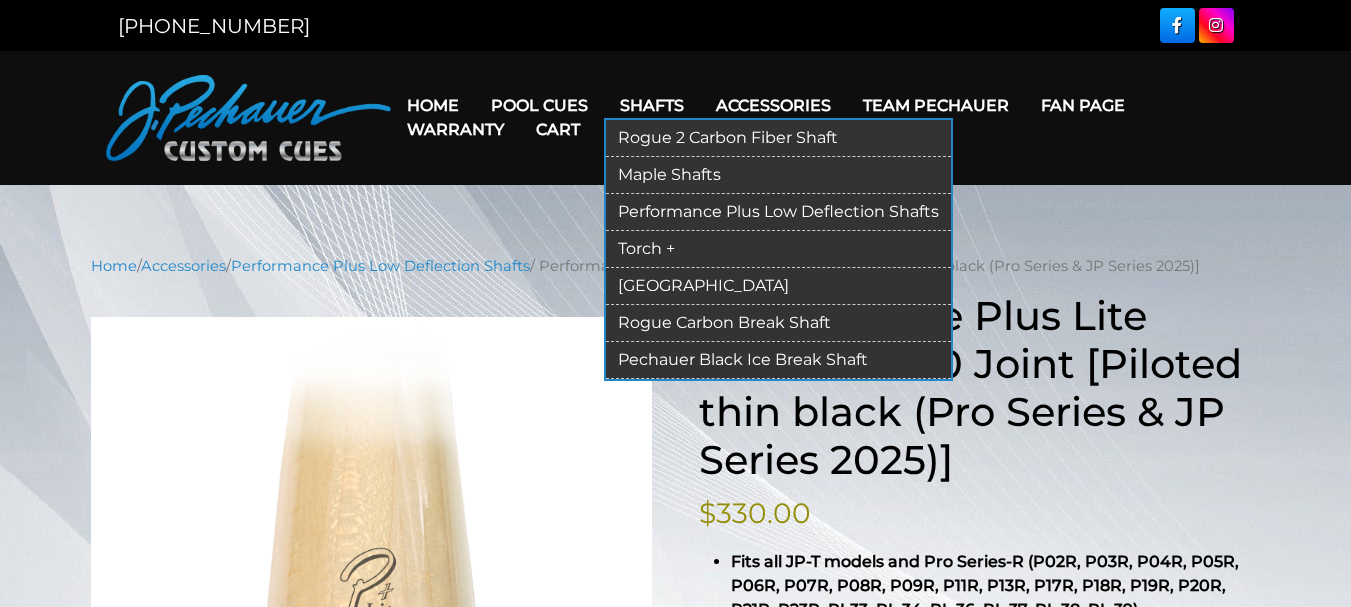 click on "[GEOGRAPHIC_DATA]" at bounding box center (778, 286) 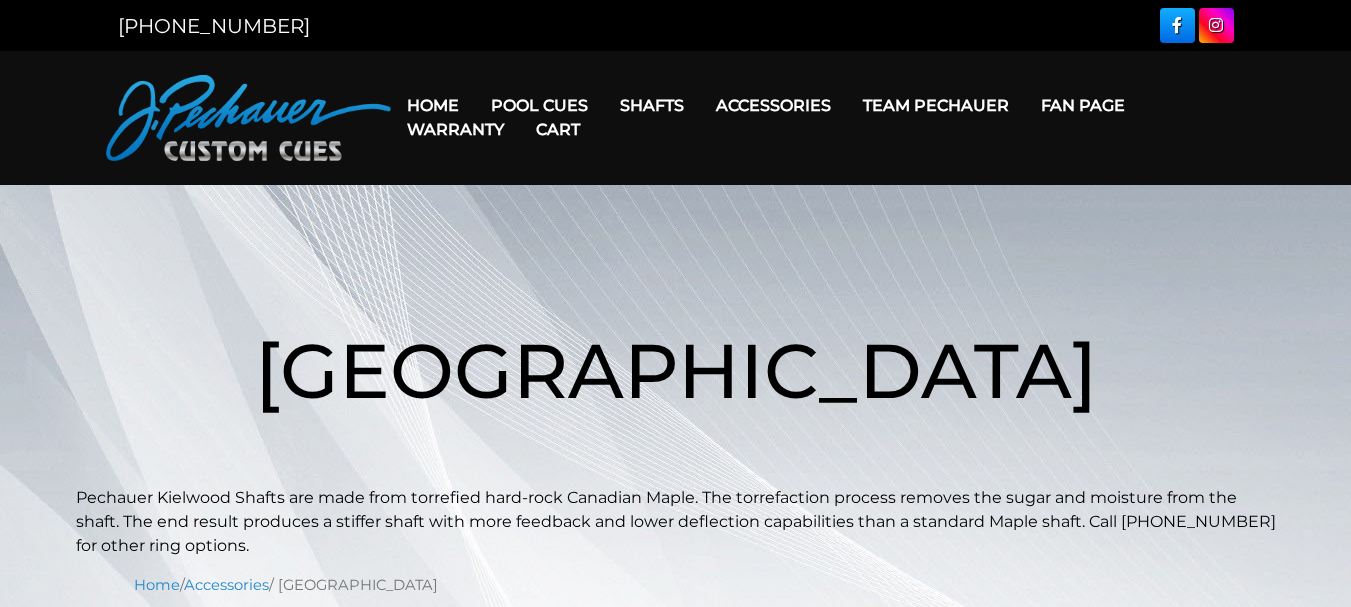 scroll, scrollTop: 0, scrollLeft: 0, axis: both 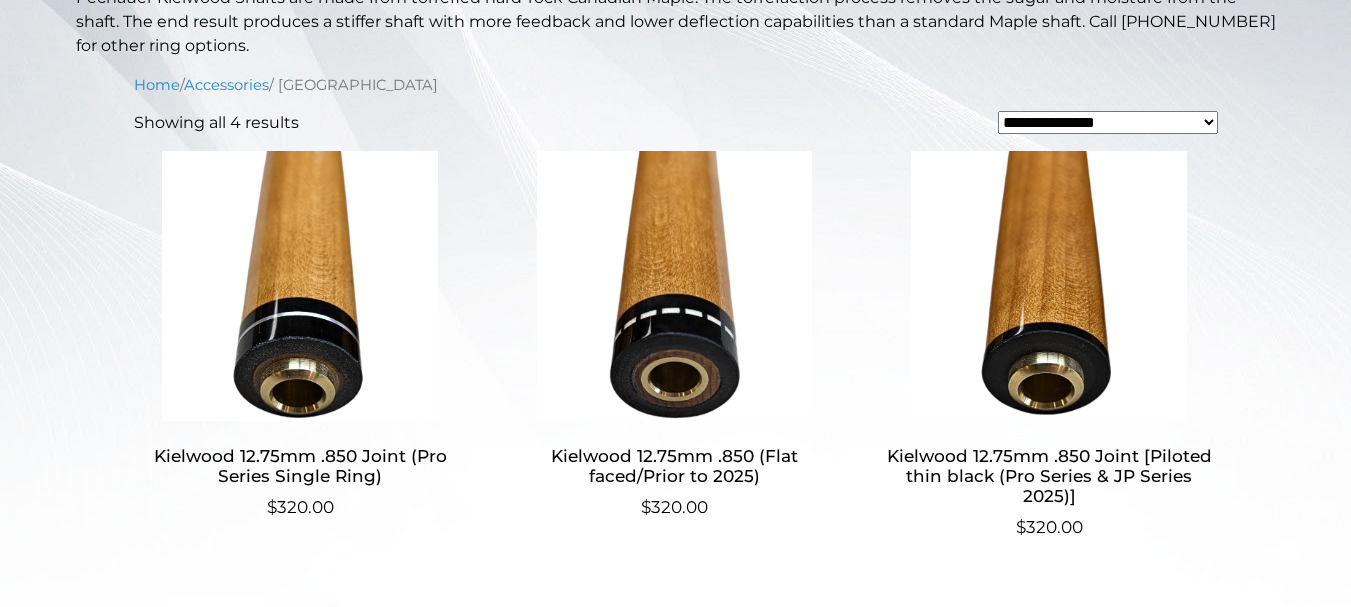 click on "We're updating our online ordering! Online ordering is currently under maintenance. For sales inquiries or questions, please email us at sales@pechauer.com or call us at 800-934-7735. Thank you for your patience — we’ll be back soon!
800-934-7735
MENU
Home
Pool Cues
Cues for a Cause
JP Series (T) – NEW
Pro Series (R) – NEW
Champion Collection" at bounding box center (675, 536) 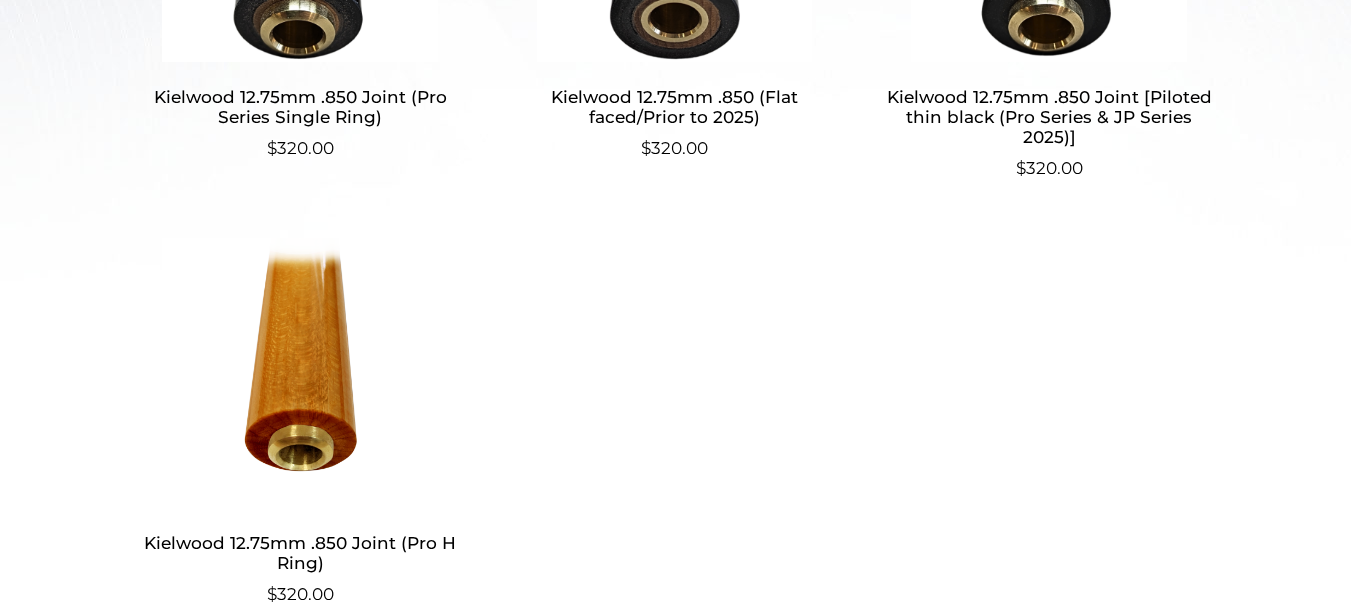 scroll, scrollTop: 867, scrollLeft: 0, axis: vertical 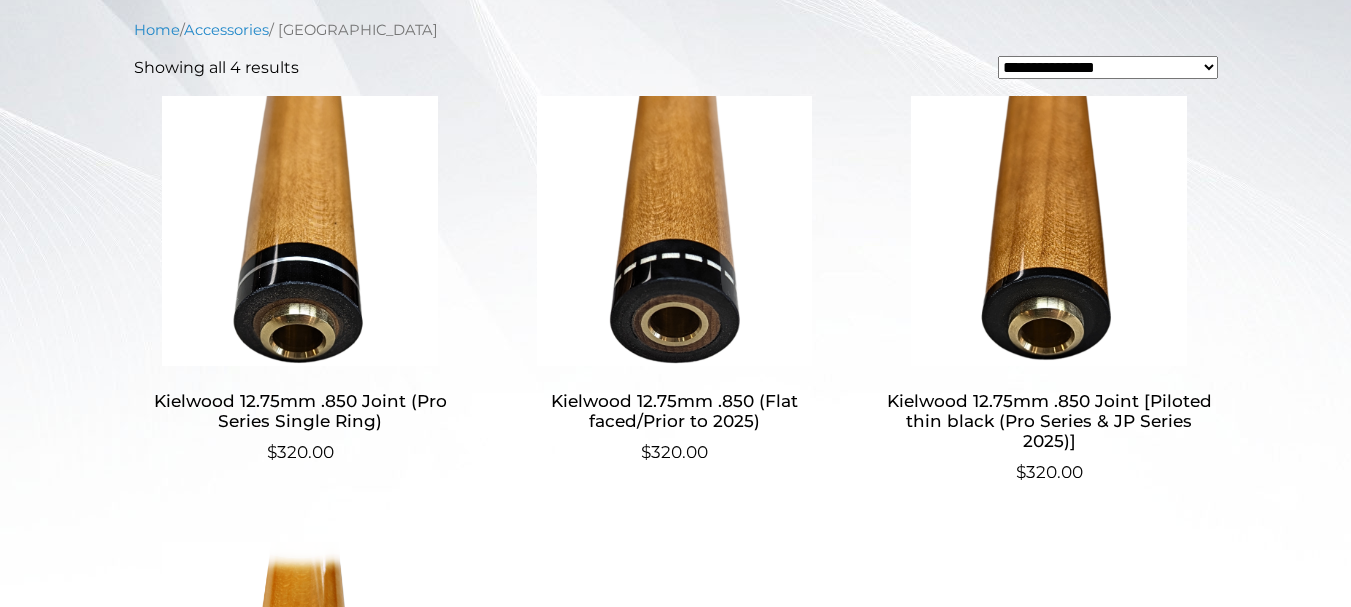 click at bounding box center [1049, 231] 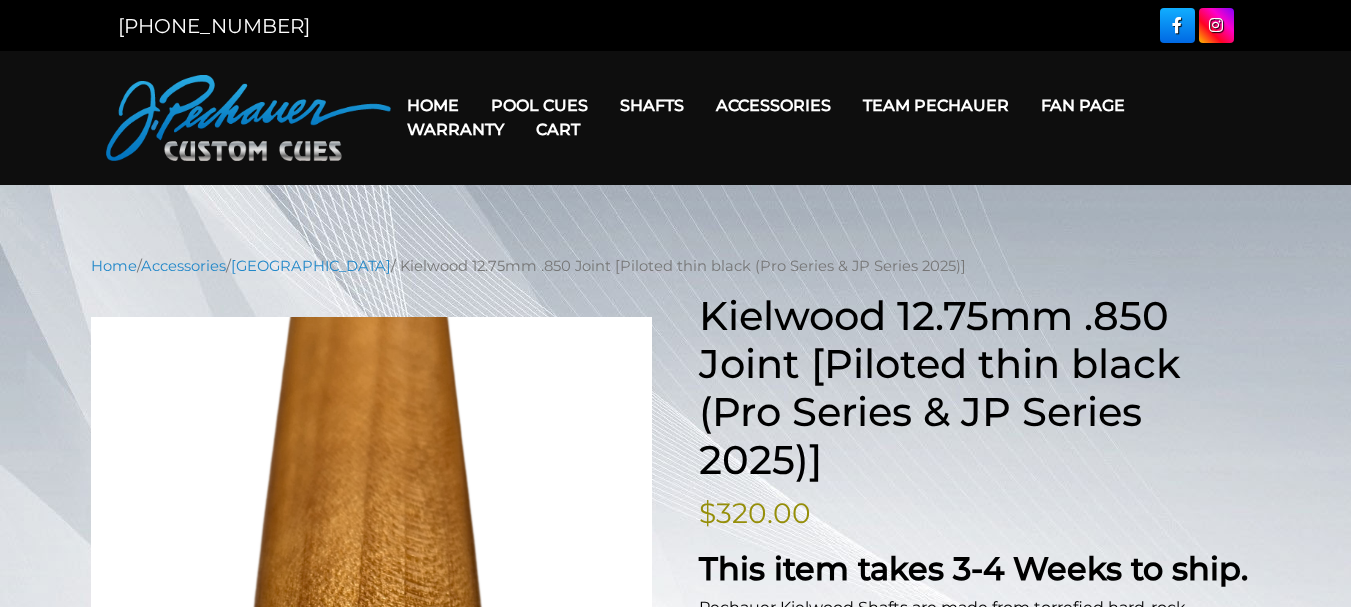 scroll, scrollTop: 0, scrollLeft: 0, axis: both 